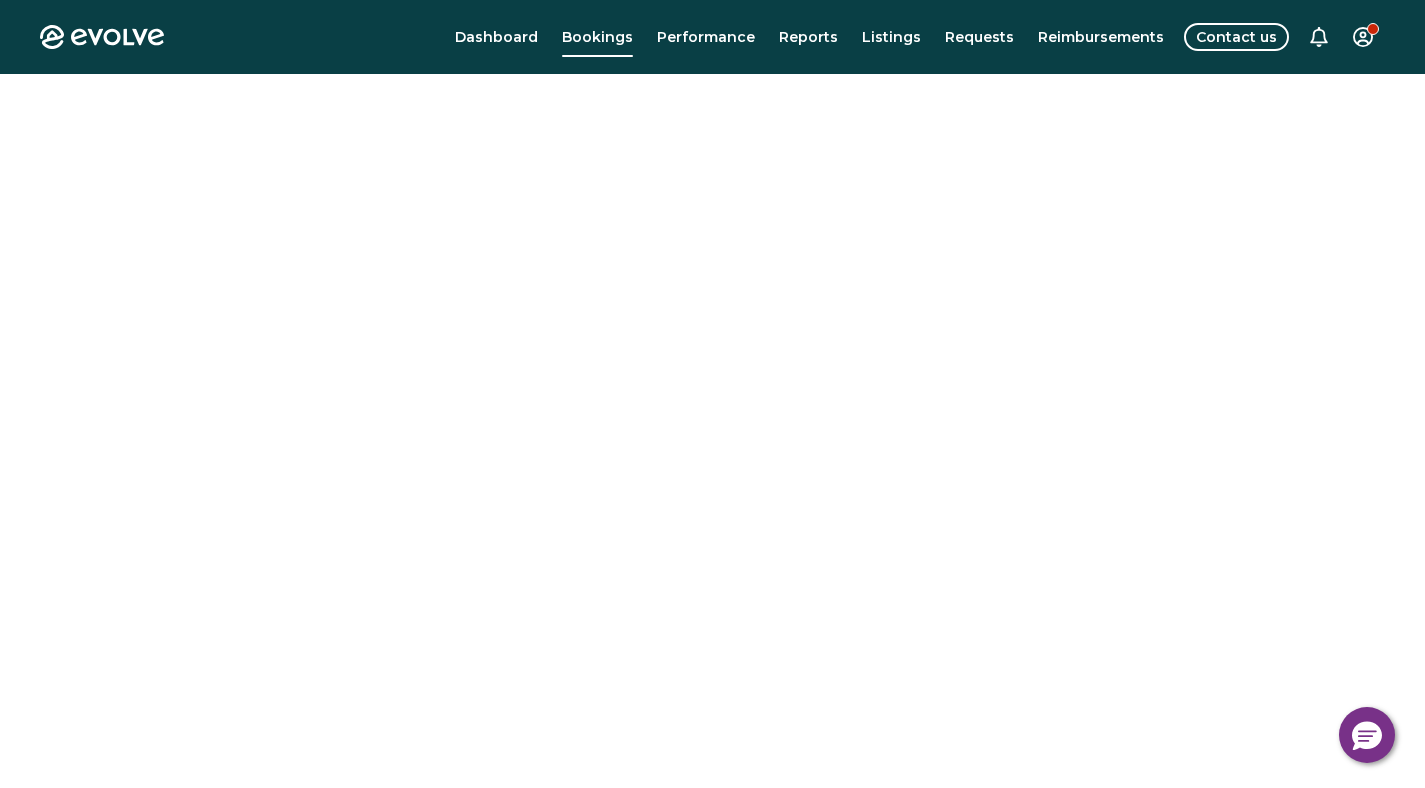 scroll, scrollTop: 0, scrollLeft: 0, axis: both 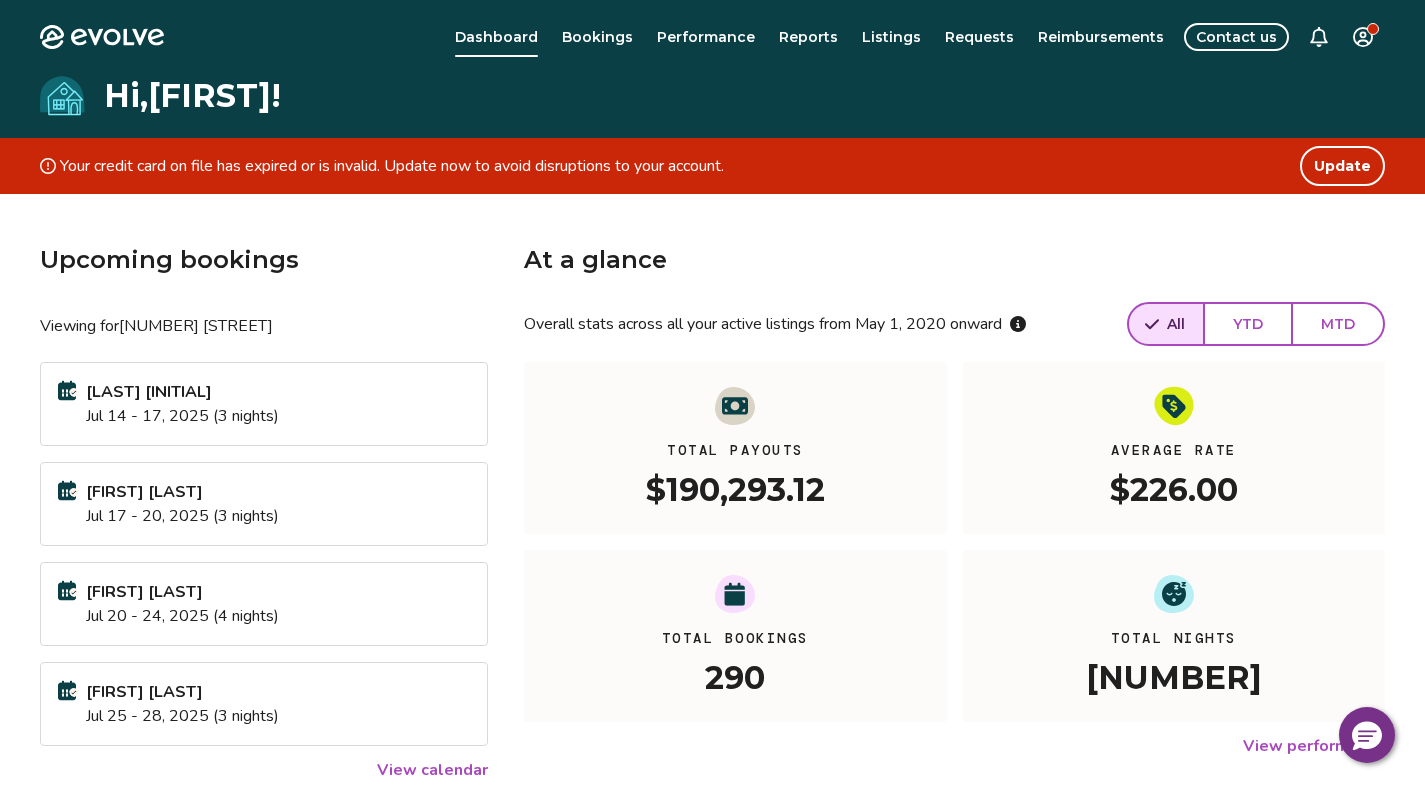 click on "Update" at bounding box center [1342, 166] 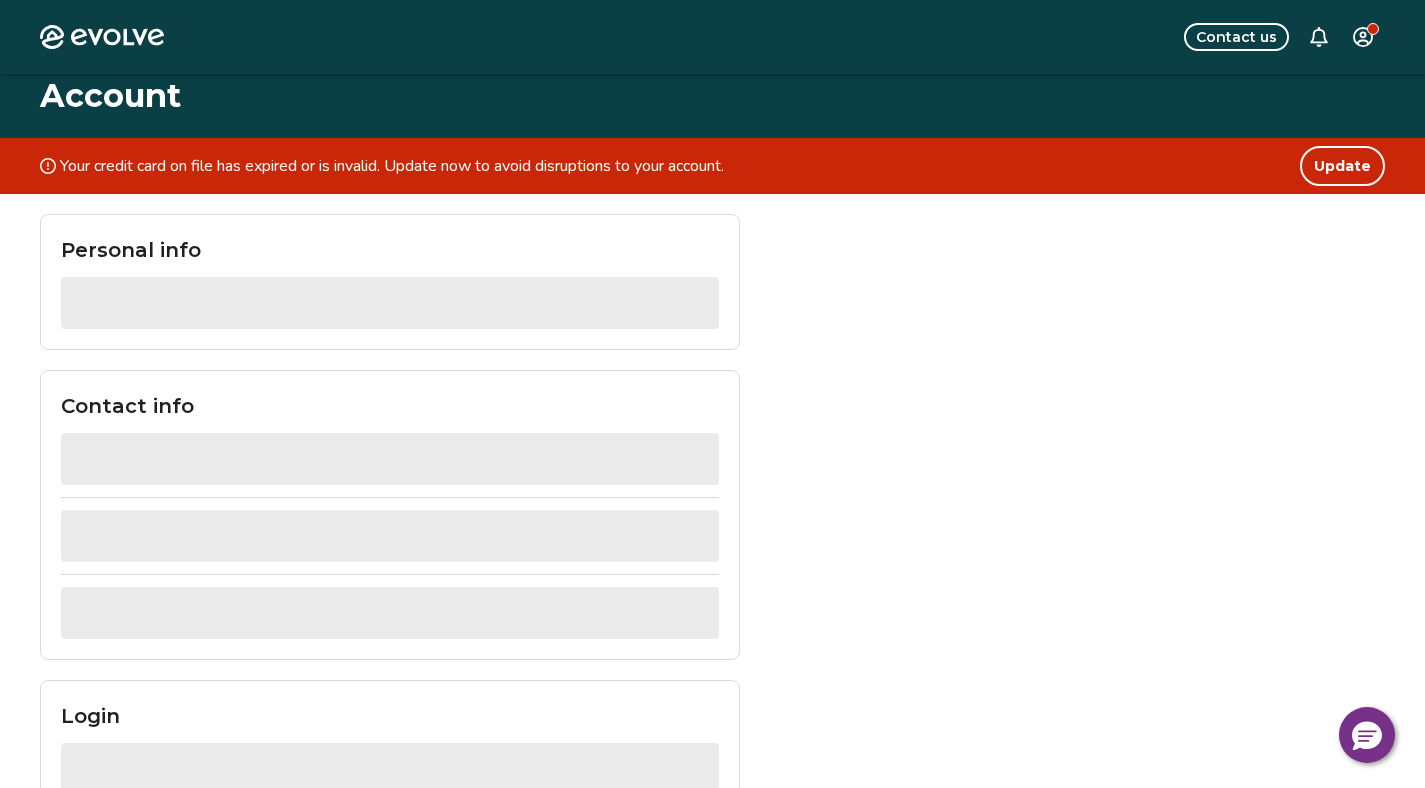 scroll, scrollTop: 988, scrollLeft: 0, axis: vertical 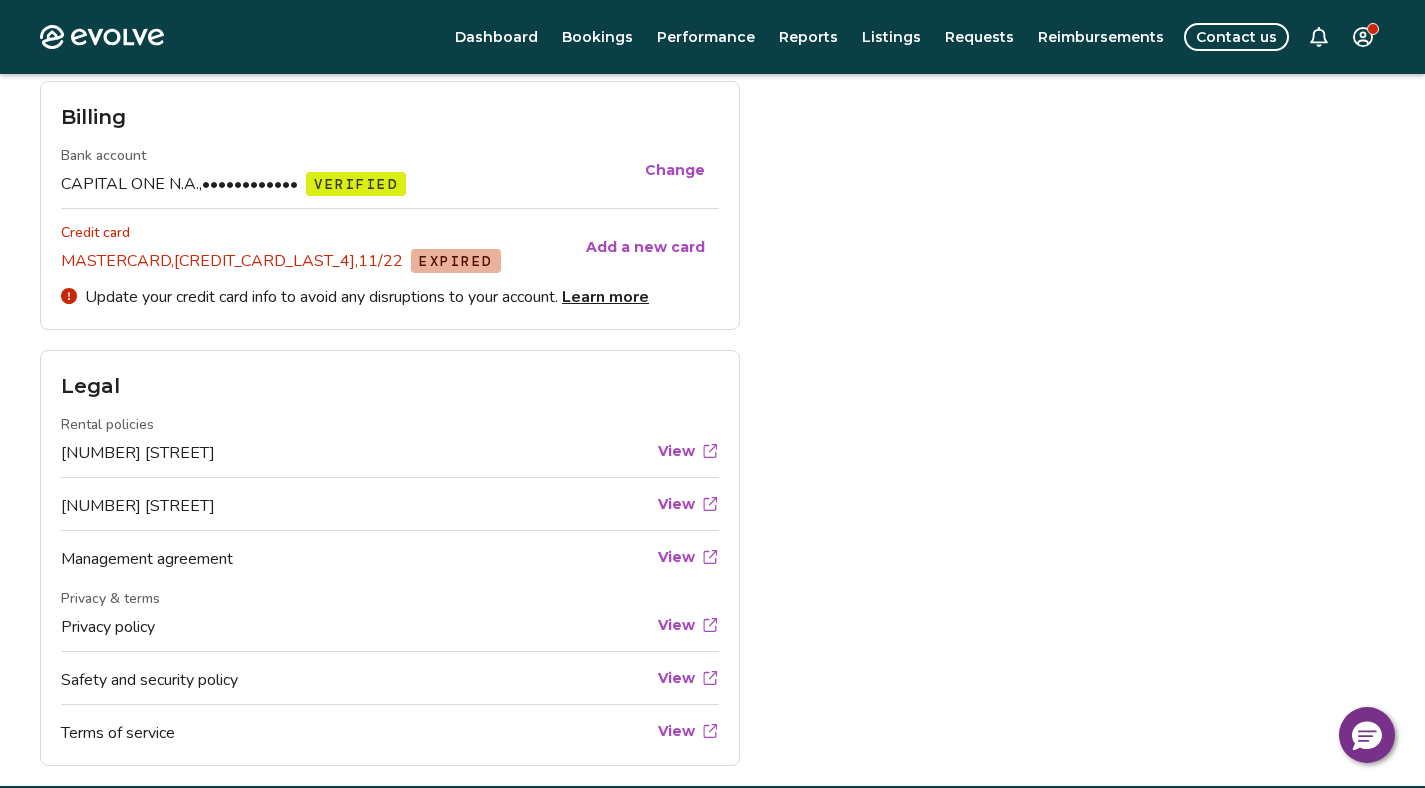 click on "Add a new card" at bounding box center (645, 247) 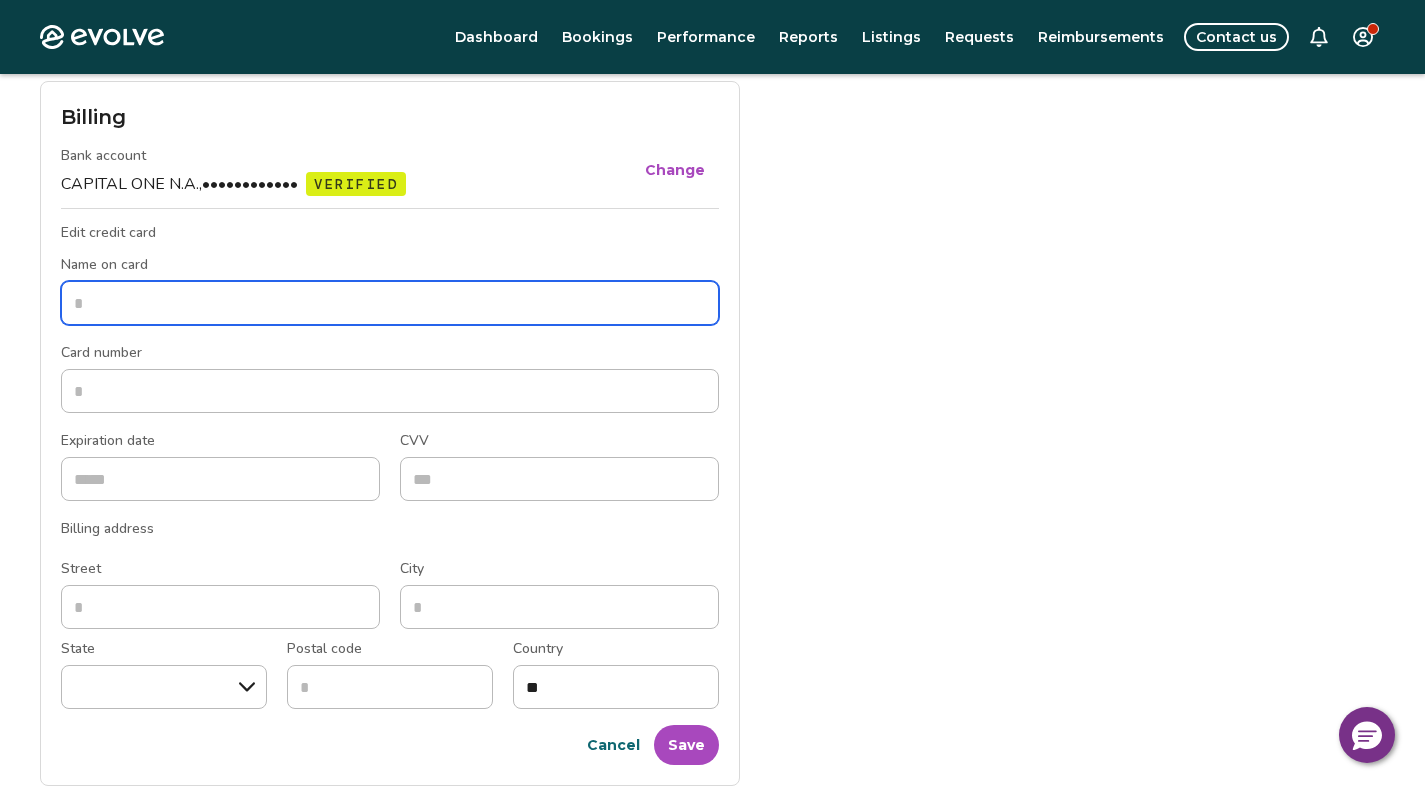 click on "Name on card" at bounding box center (390, 303) 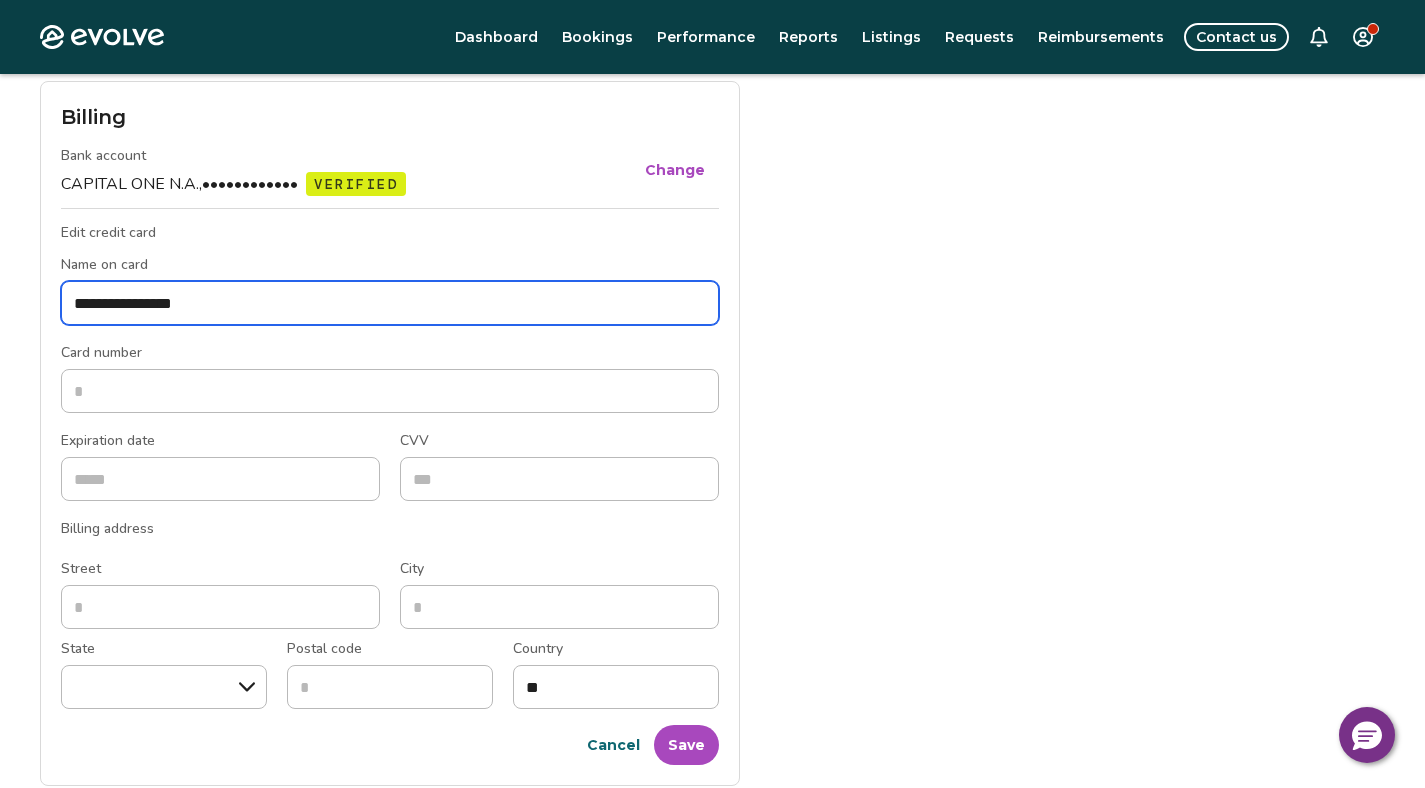 type on "**********" 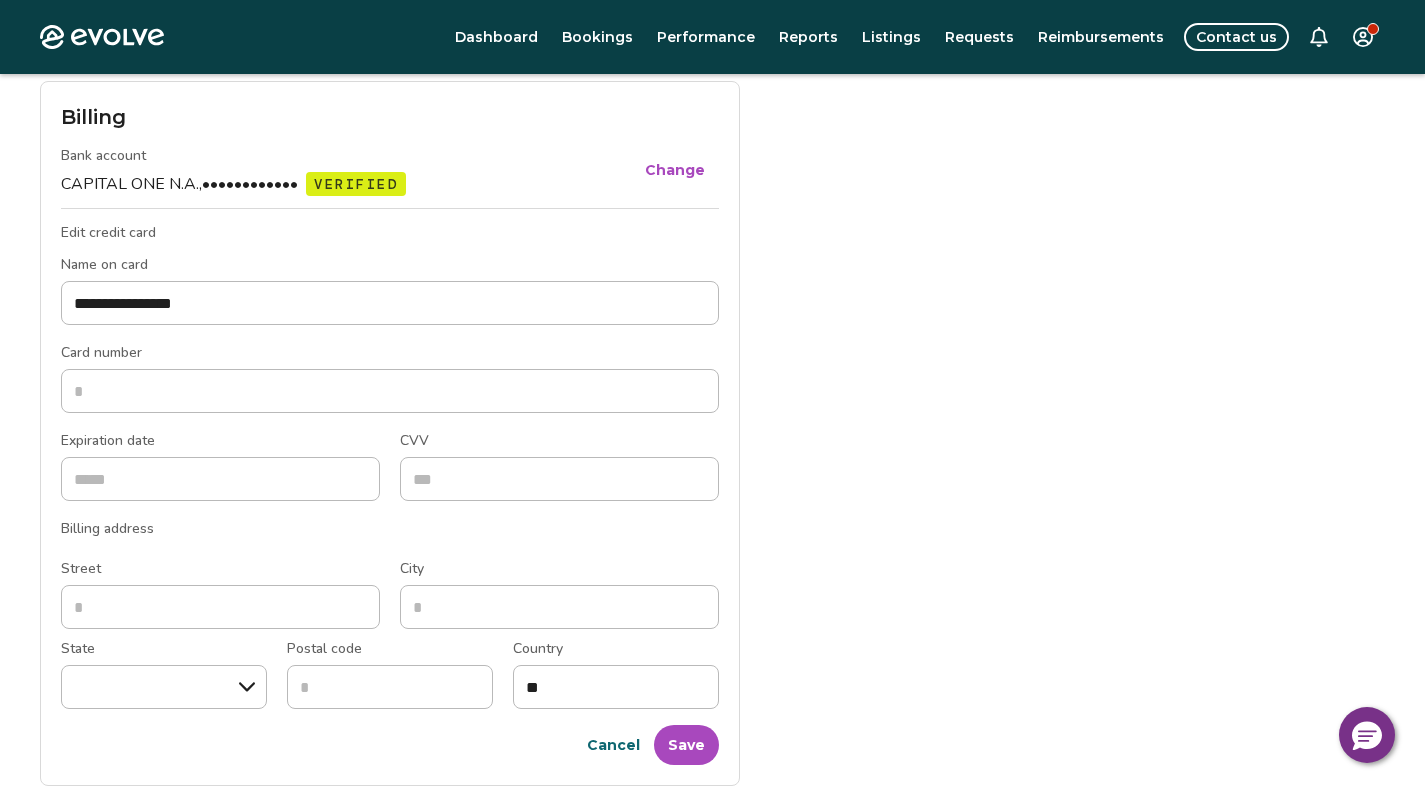 click on "**********" at bounding box center [712, 224] 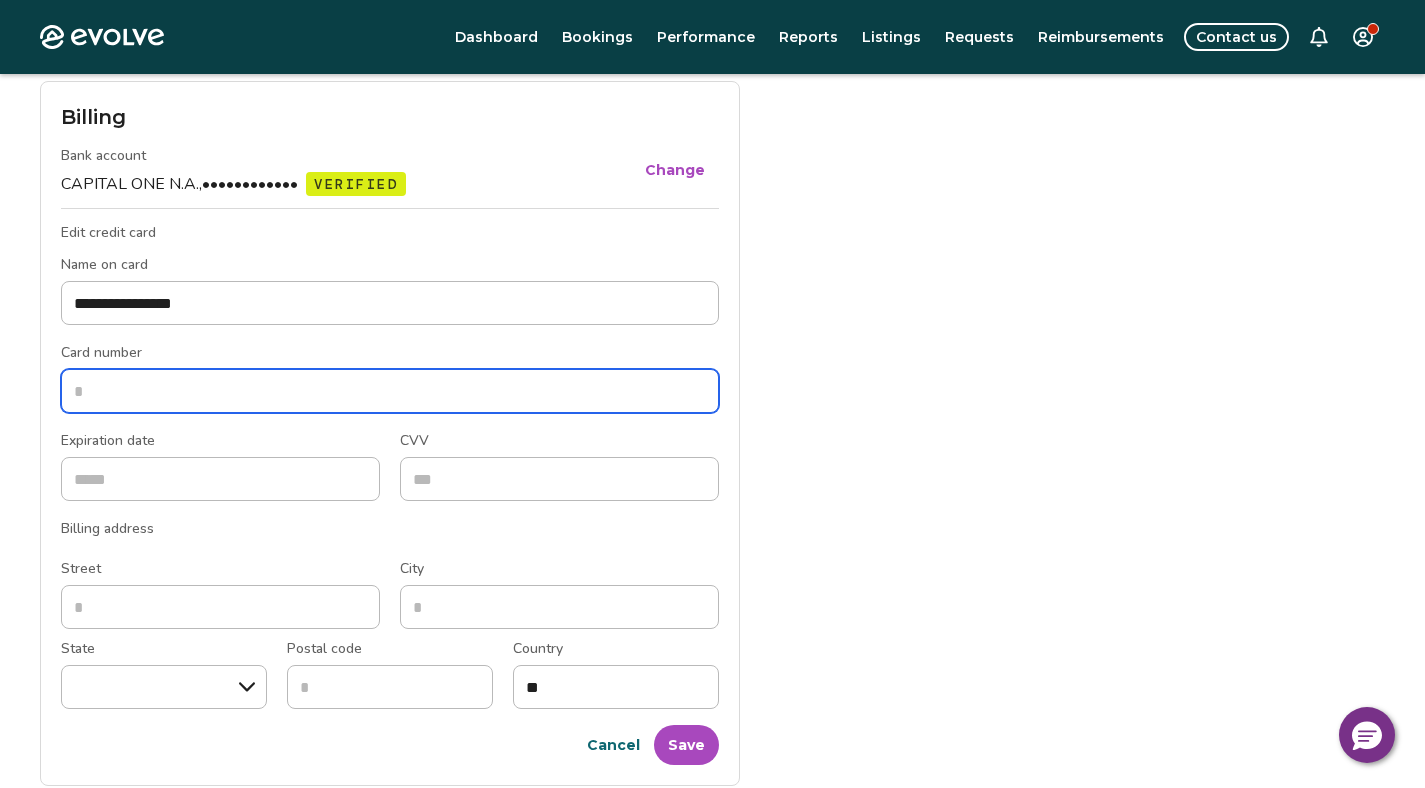 click on "Card number" at bounding box center [390, 391] 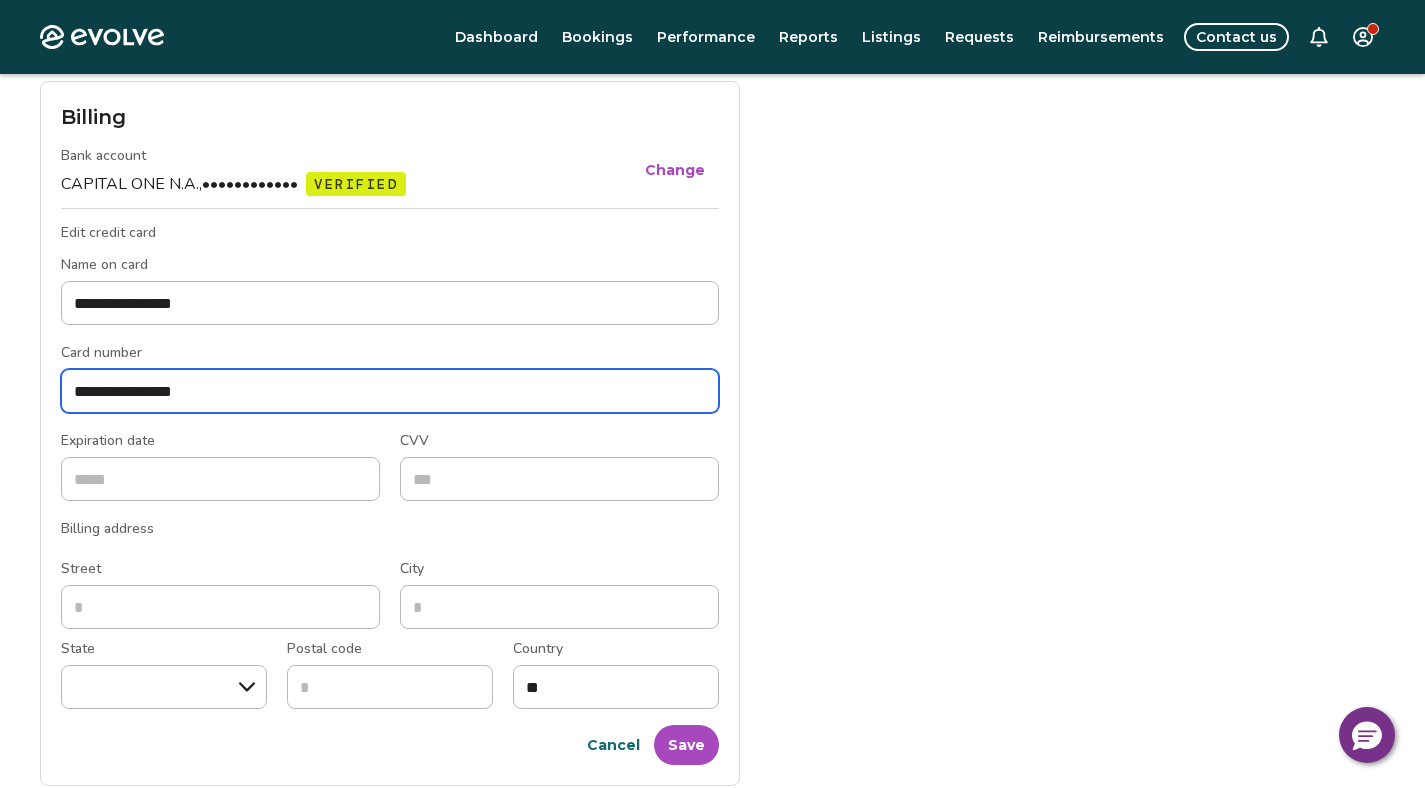 type on "**********" 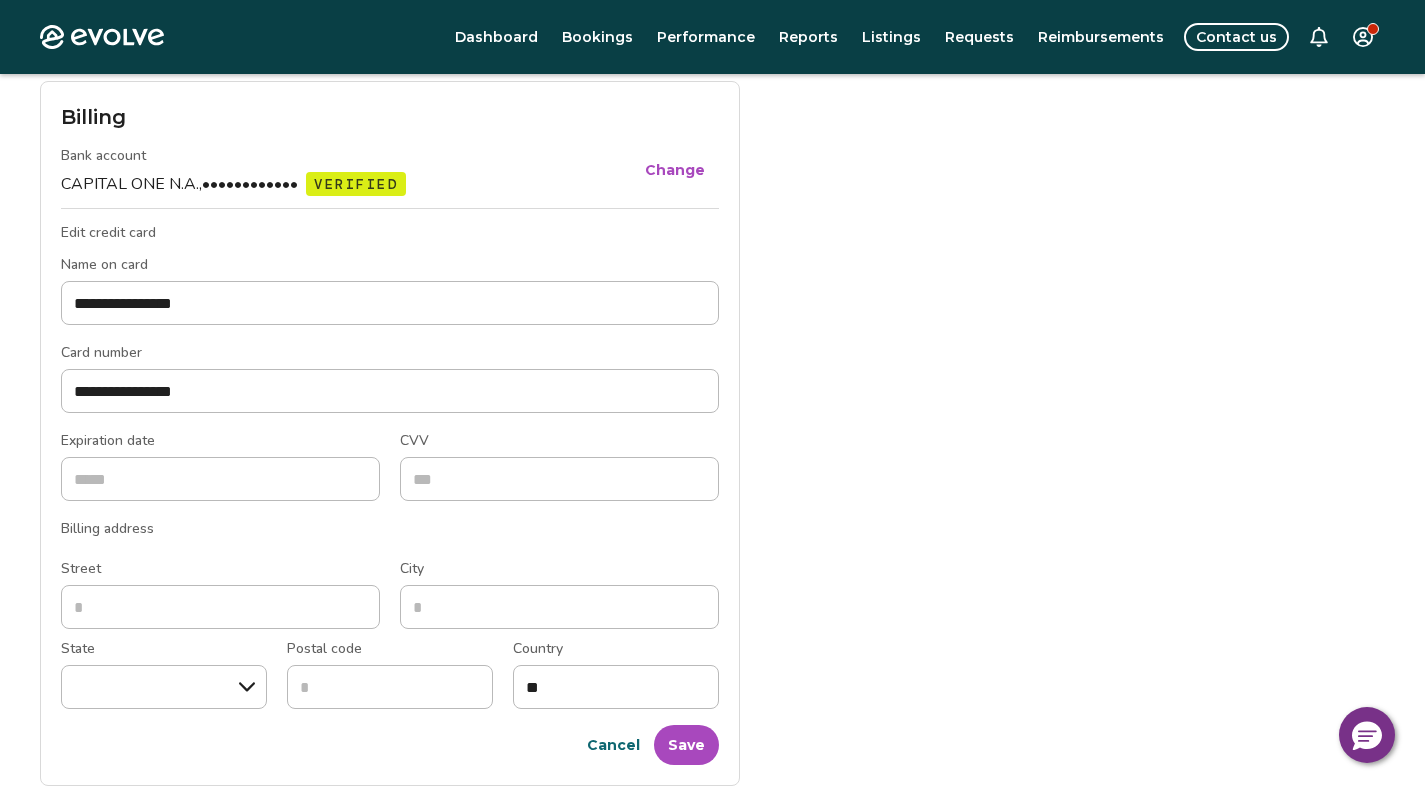 click on "**********" at bounding box center (460, 224) 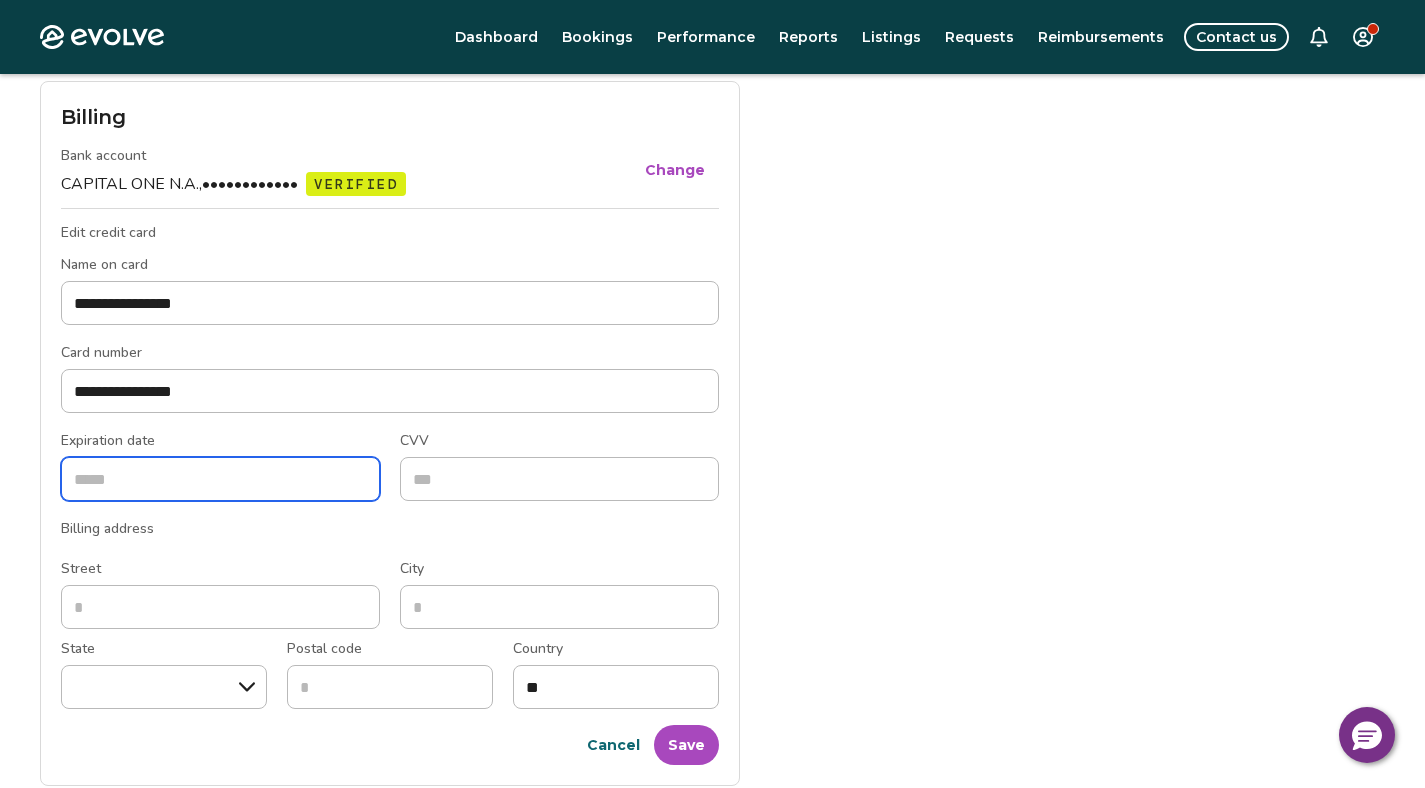 click on "Expiration date" at bounding box center [220, 479] 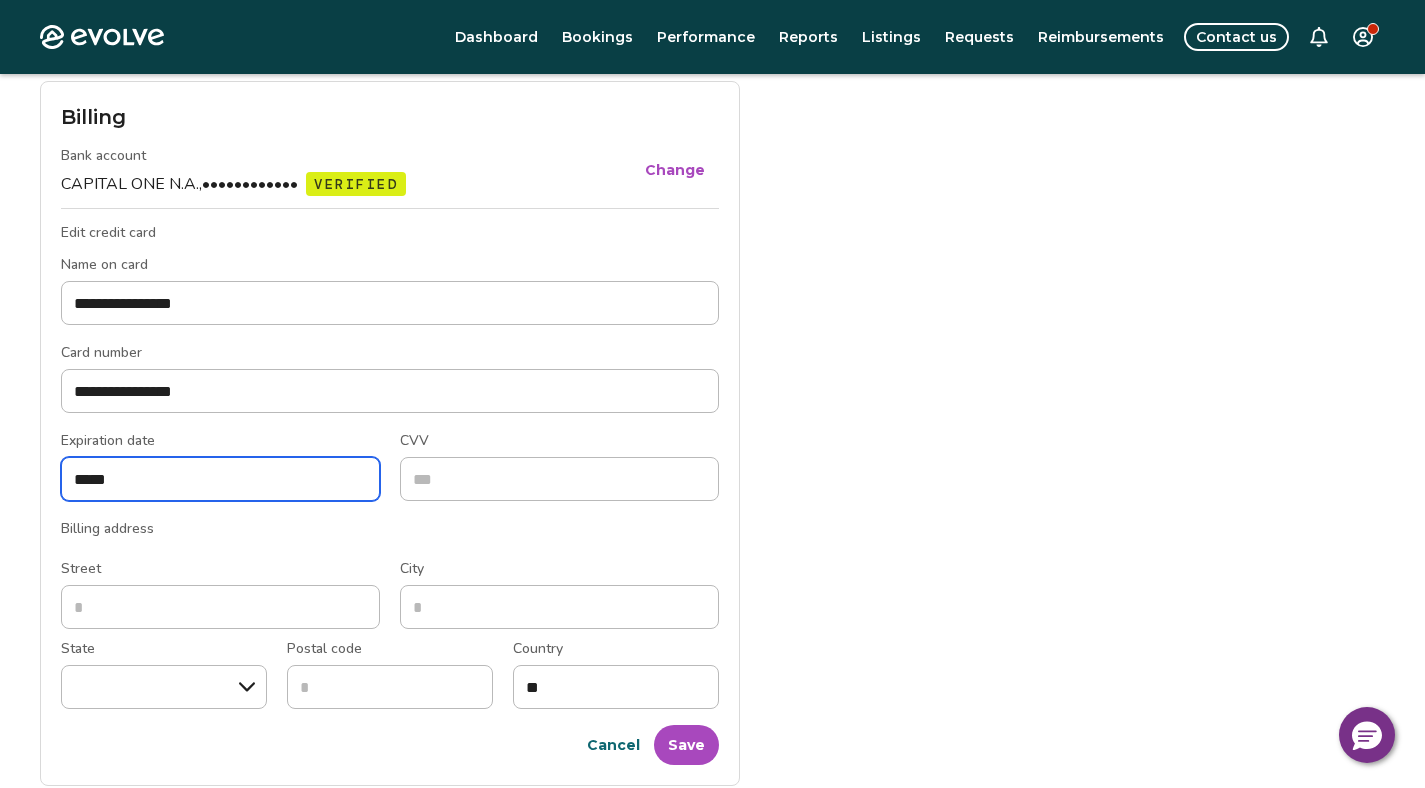 type on "*****" 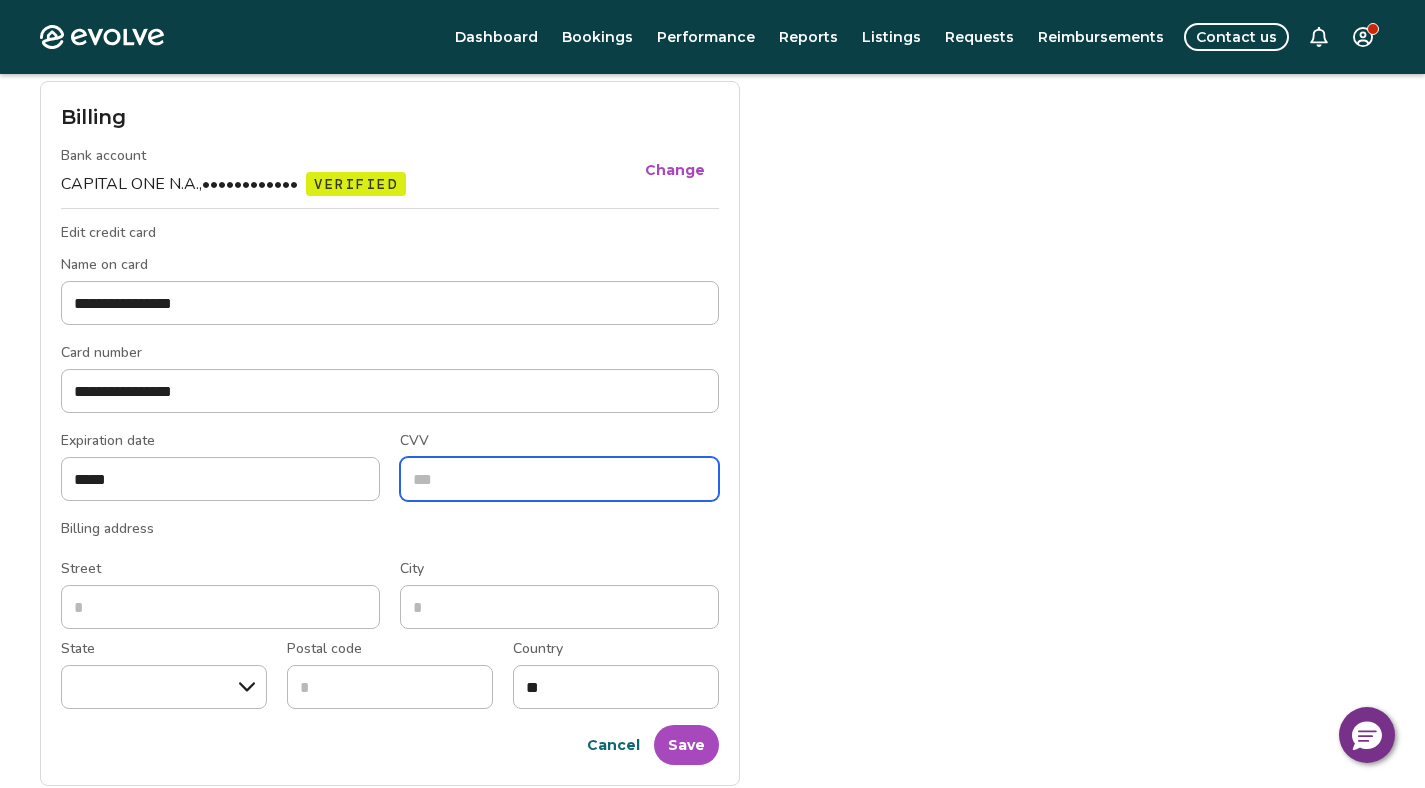 click on "CVV" at bounding box center (559, 479) 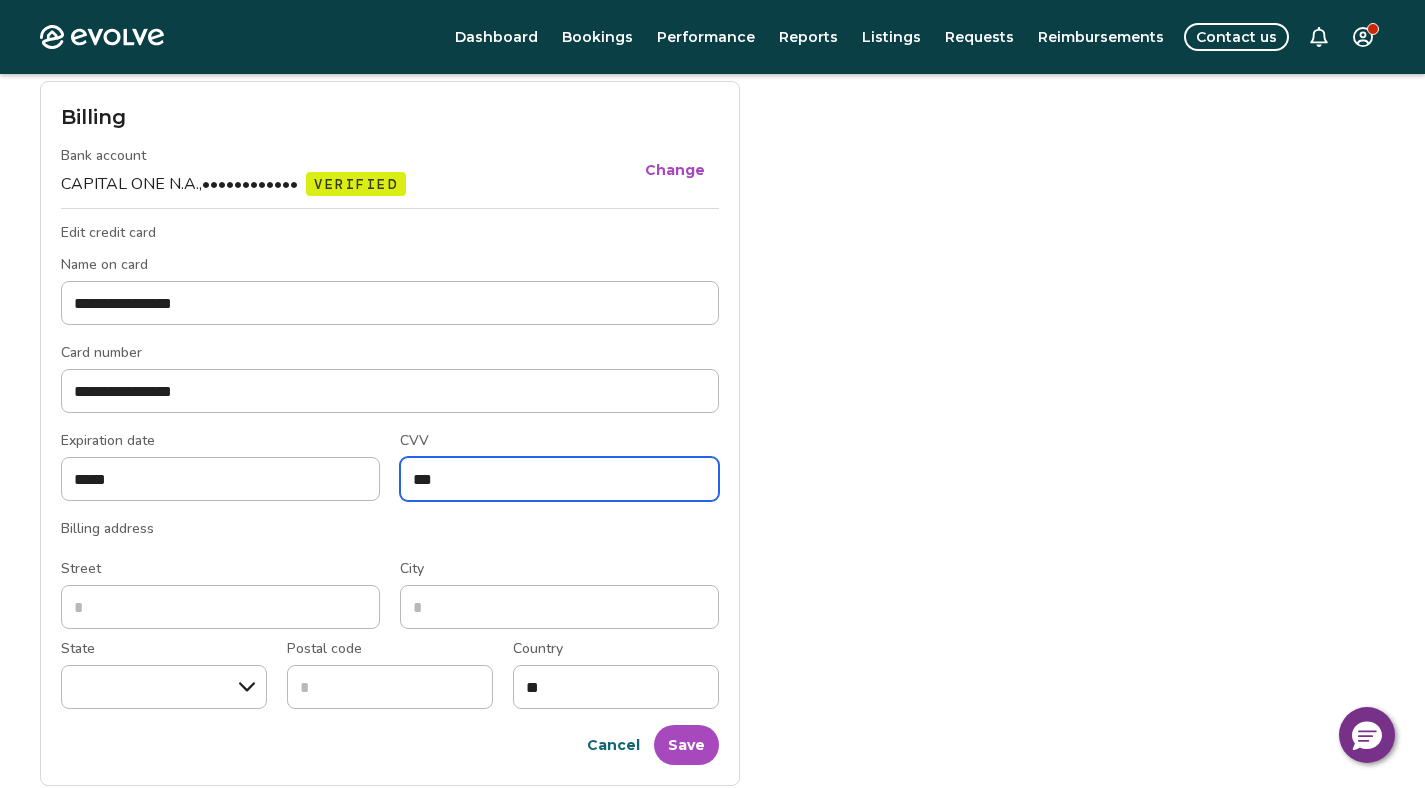 type on "***" 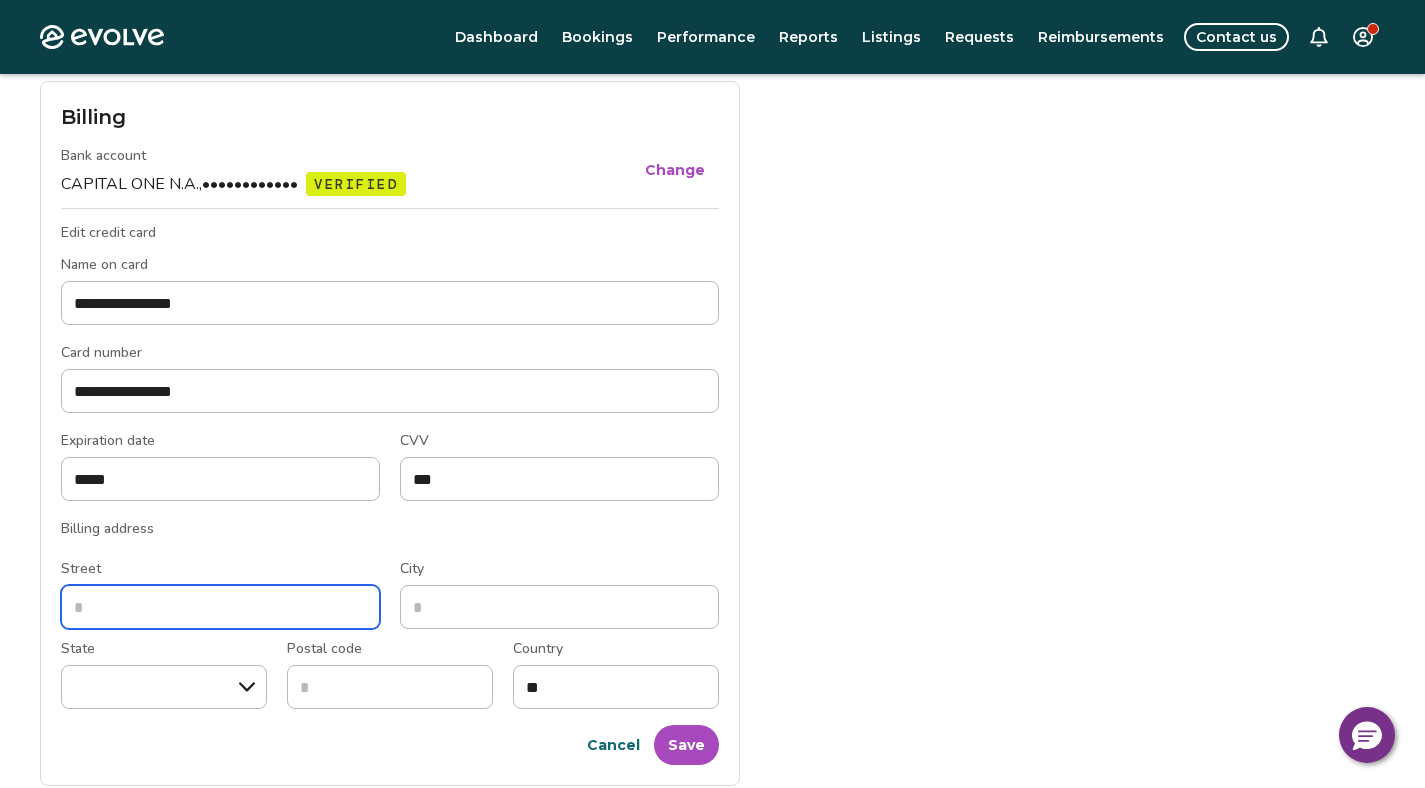 click on "Street" at bounding box center (220, 607) 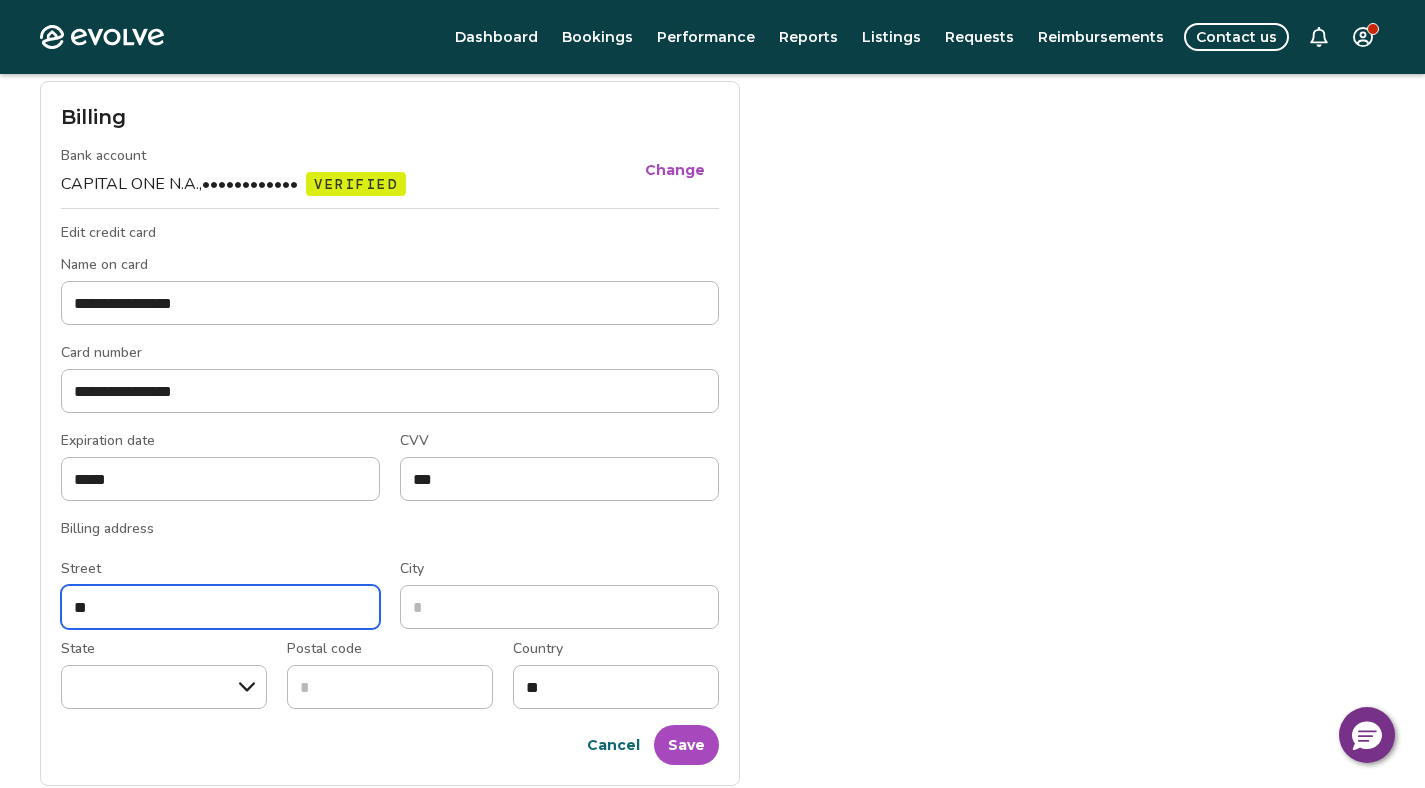 type on "**********" 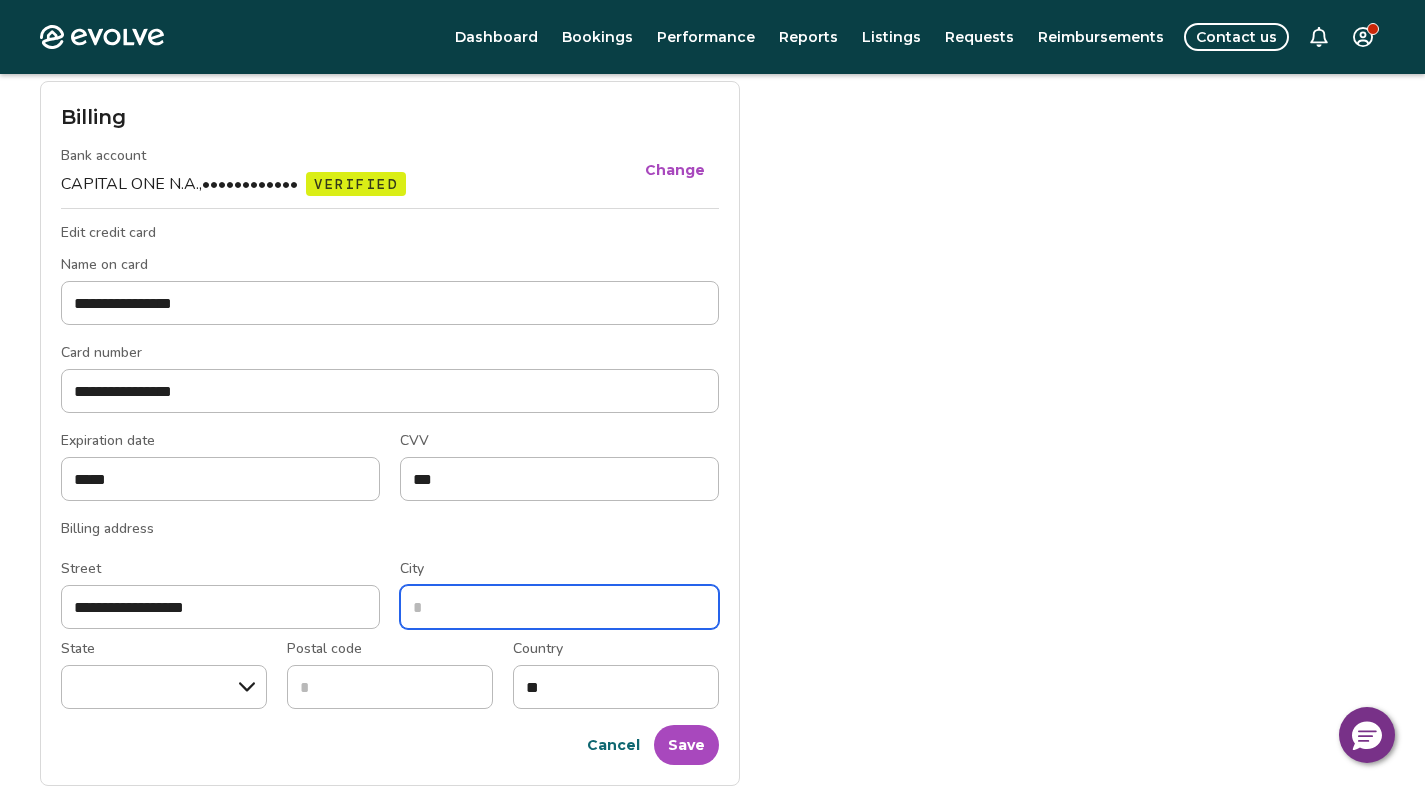 type on "******" 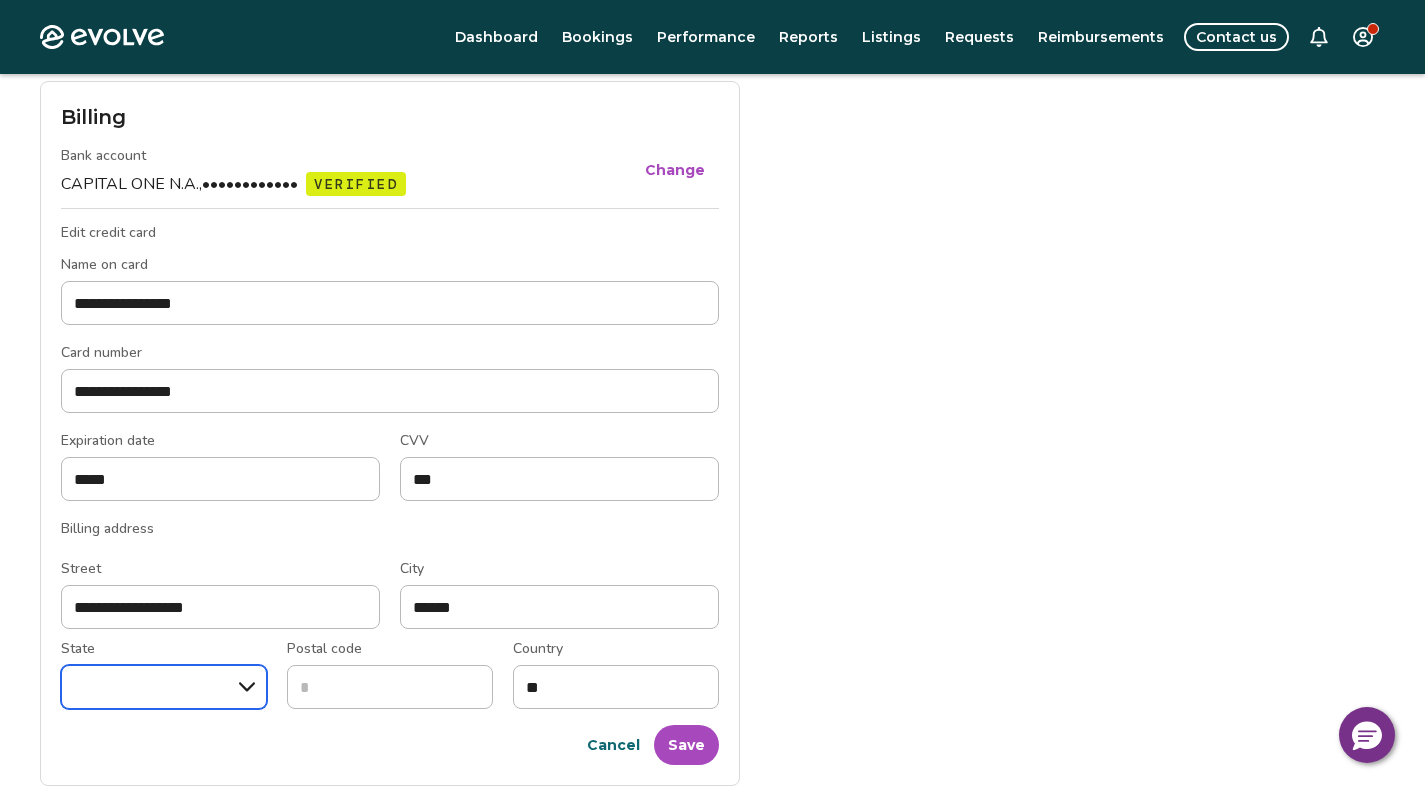 select on "**" 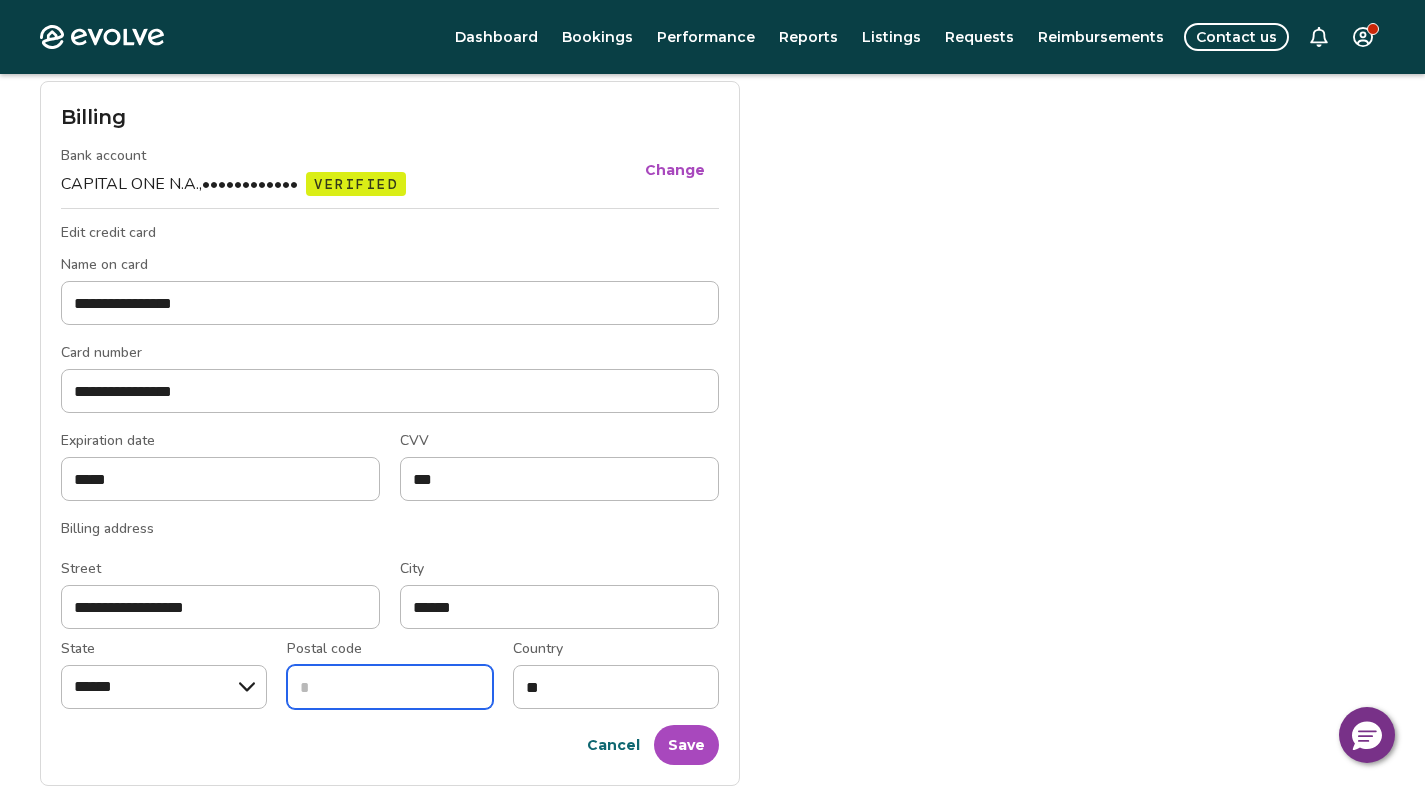 type on "*****" 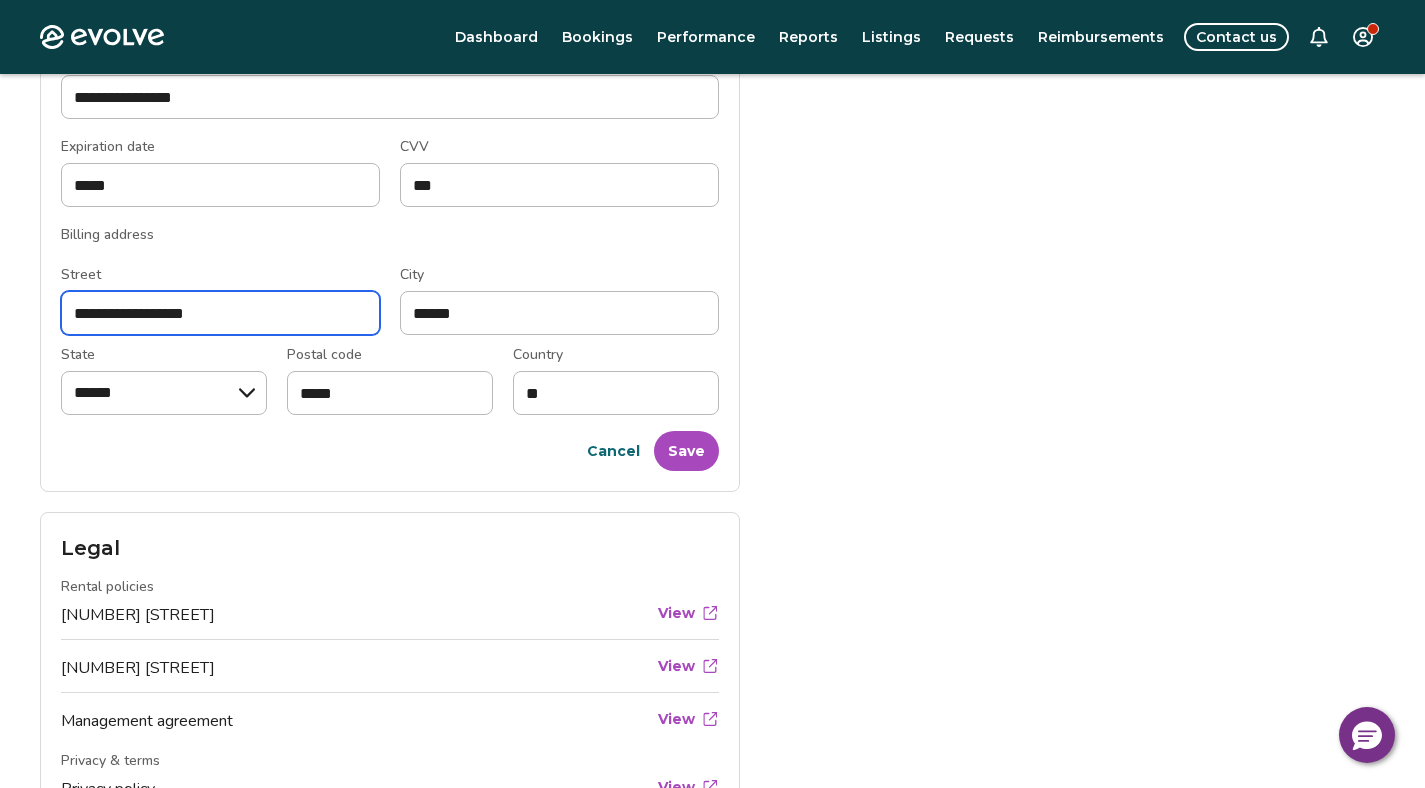 scroll, scrollTop: 1284, scrollLeft: 0, axis: vertical 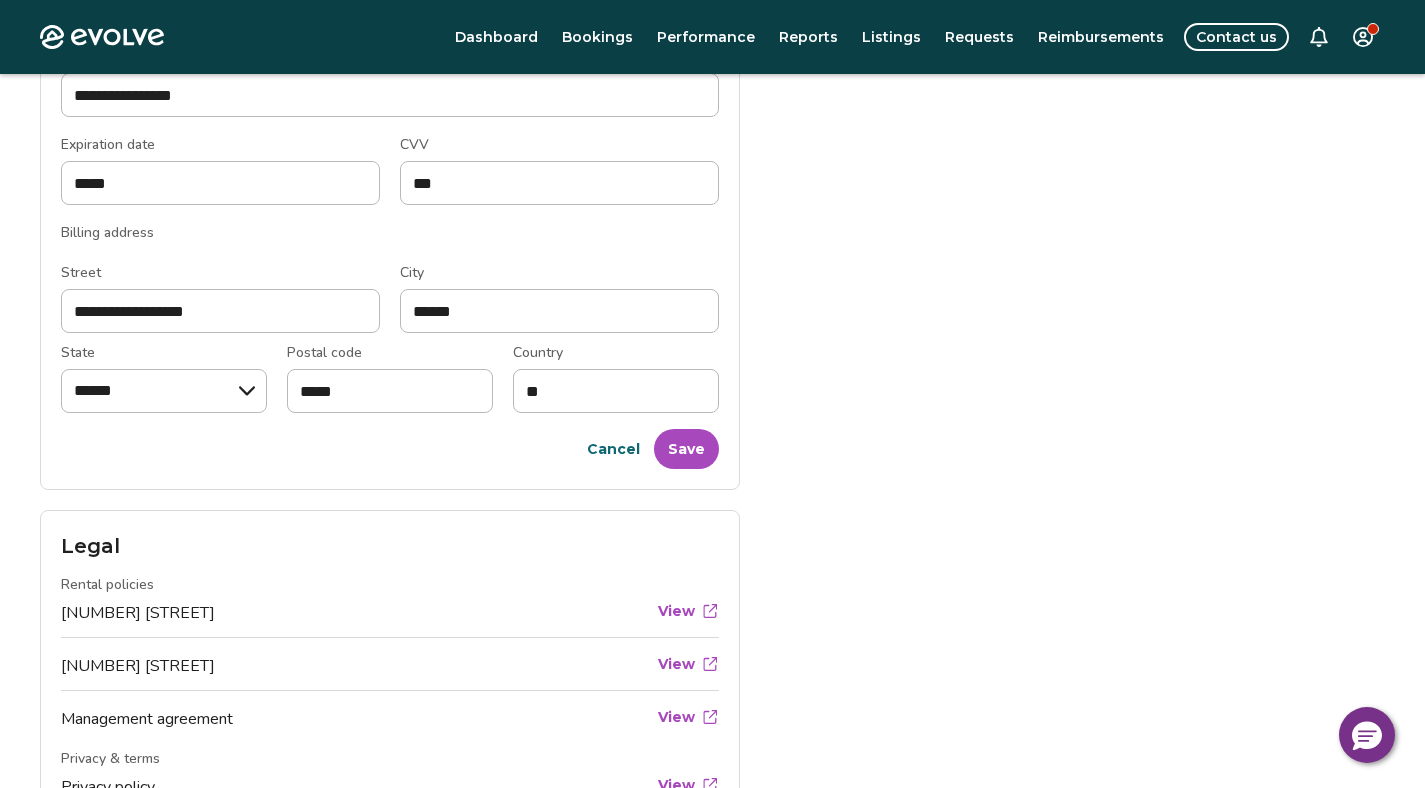 click on "Save" at bounding box center (686, 449) 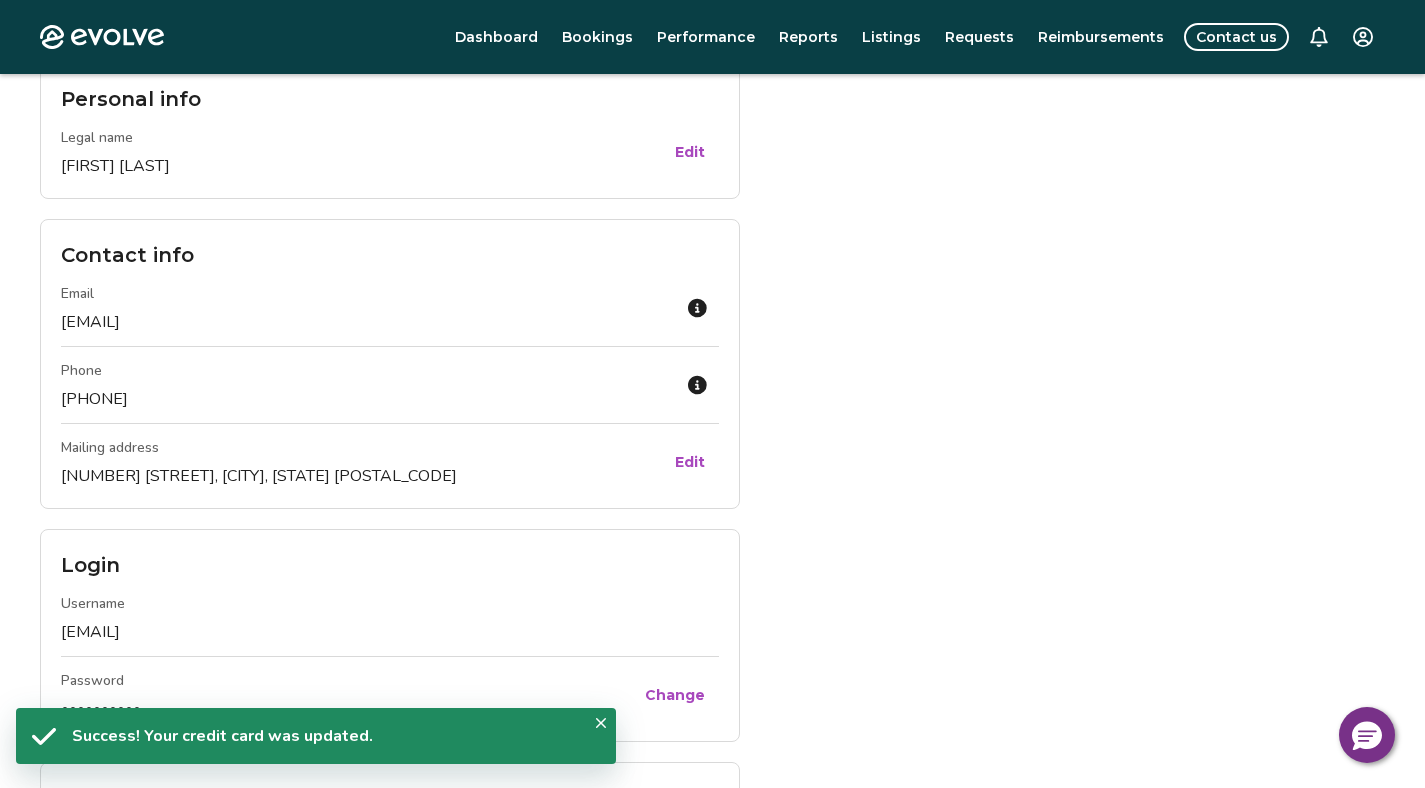 scroll, scrollTop: 0, scrollLeft: 0, axis: both 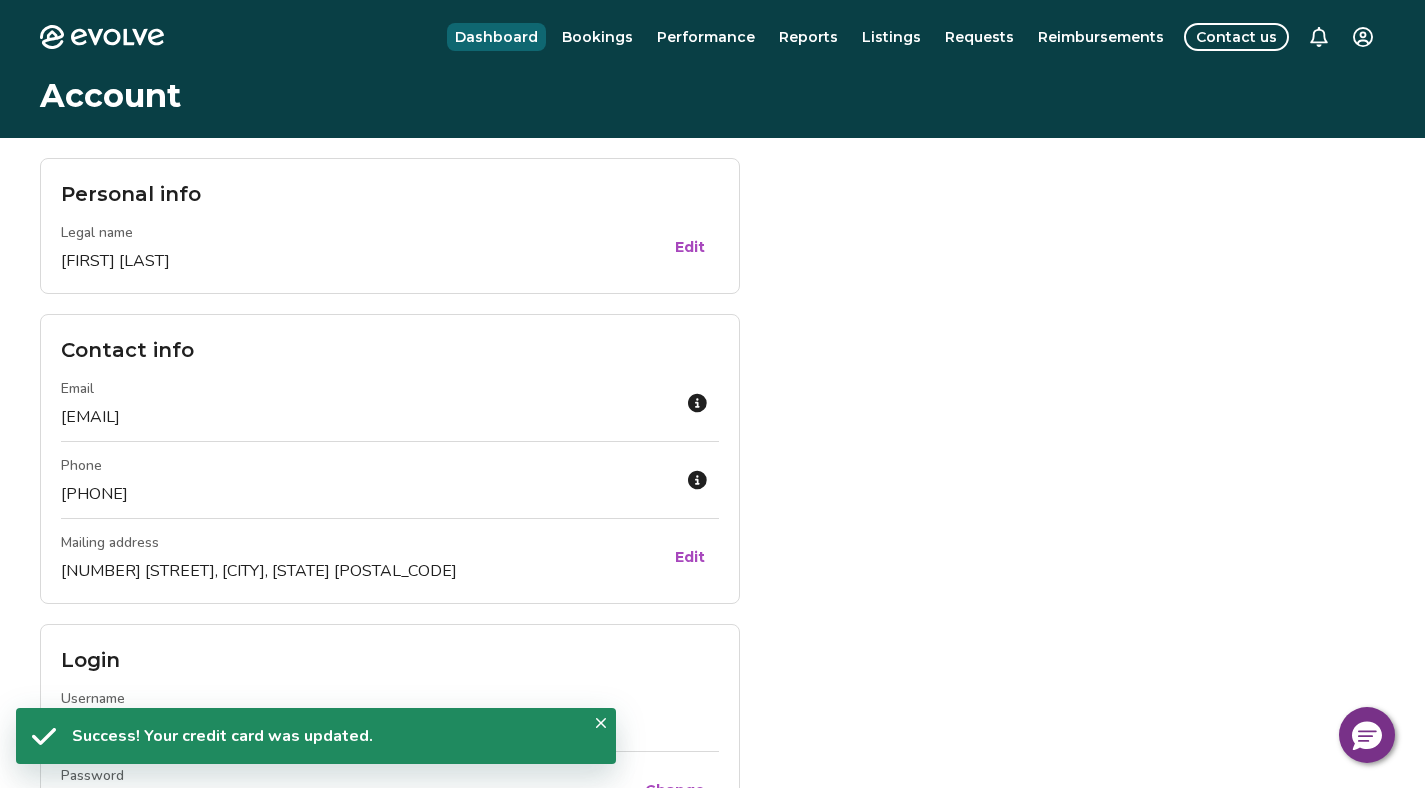 click on "Dashboard" at bounding box center [496, 37] 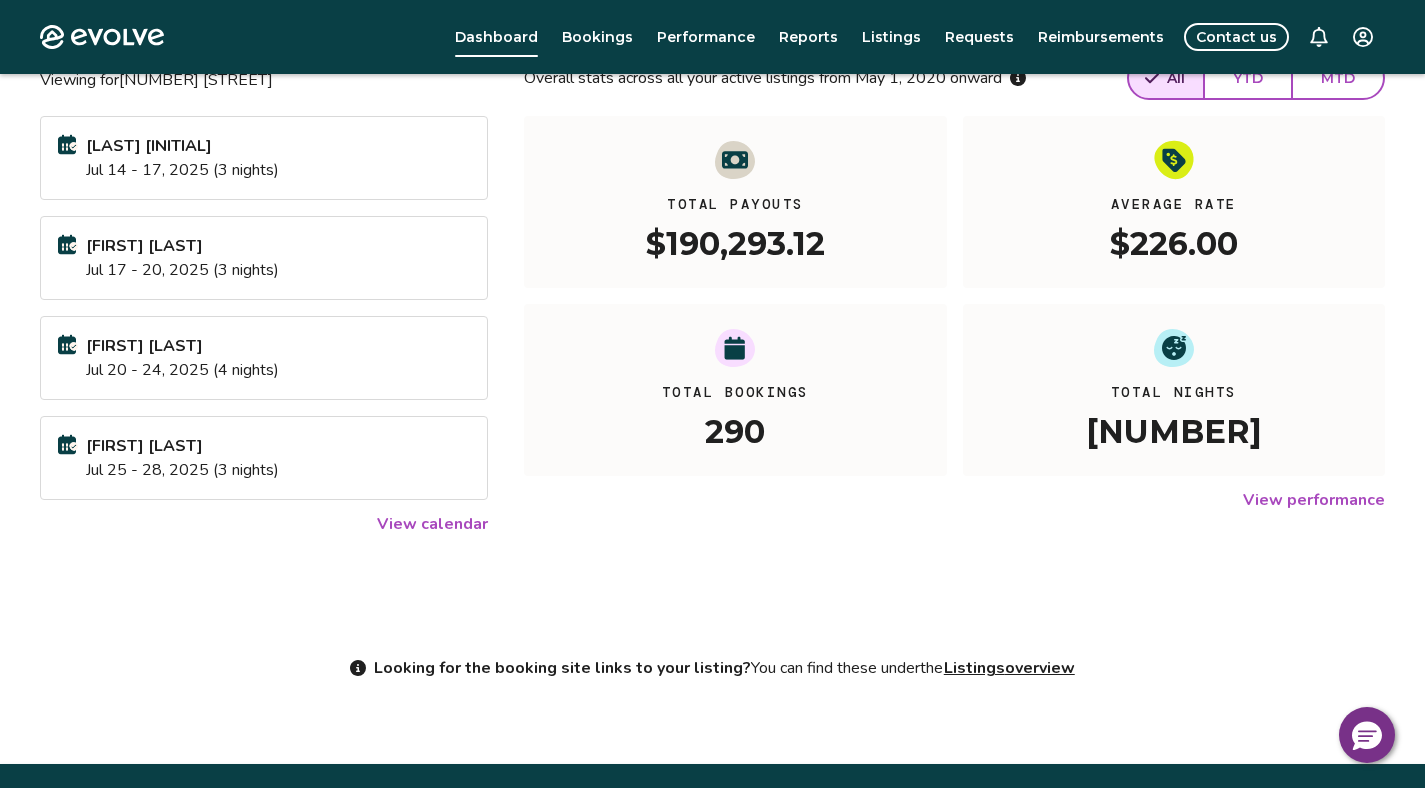 scroll, scrollTop: 246, scrollLeft: 0, axis: vertical 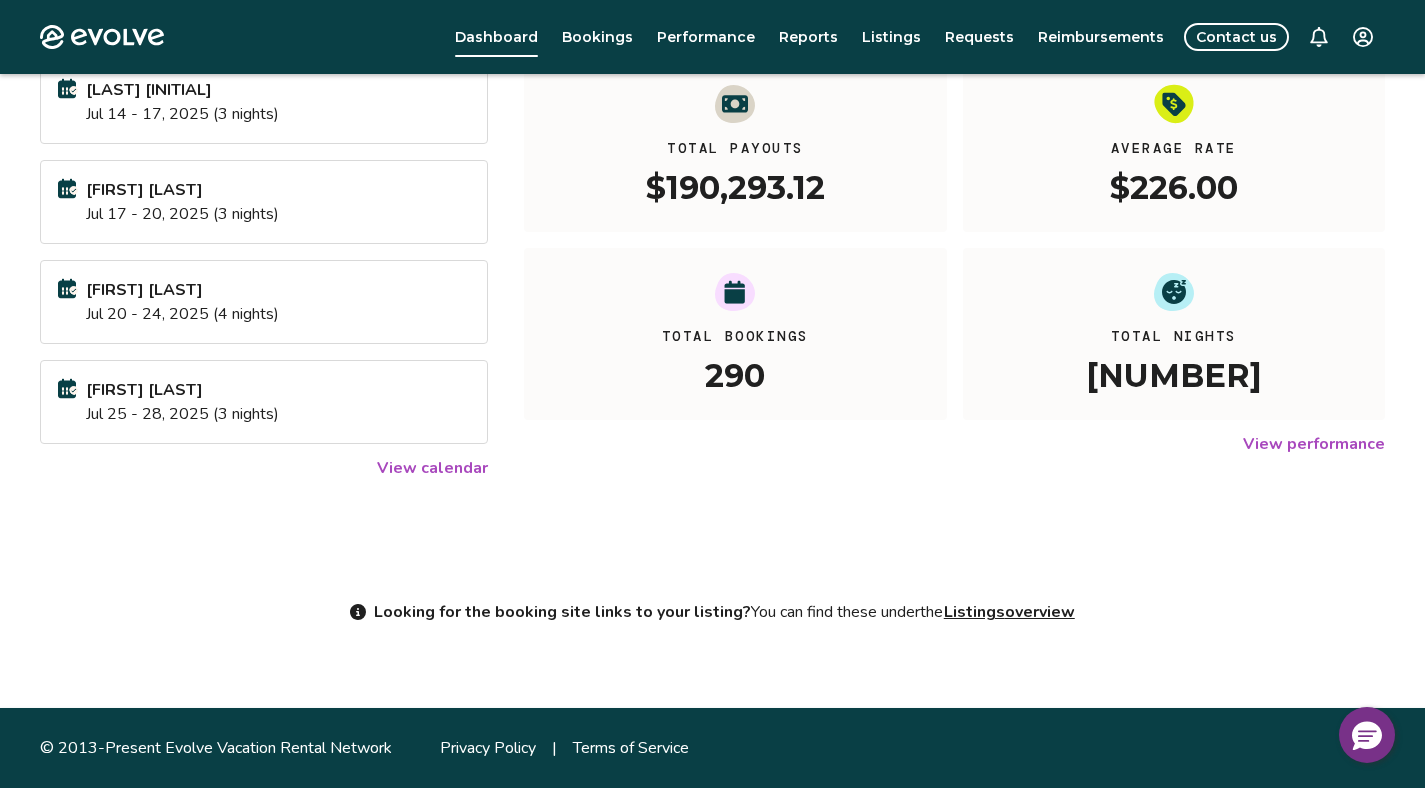click on "View calendar" at bounding box center (432, 468) 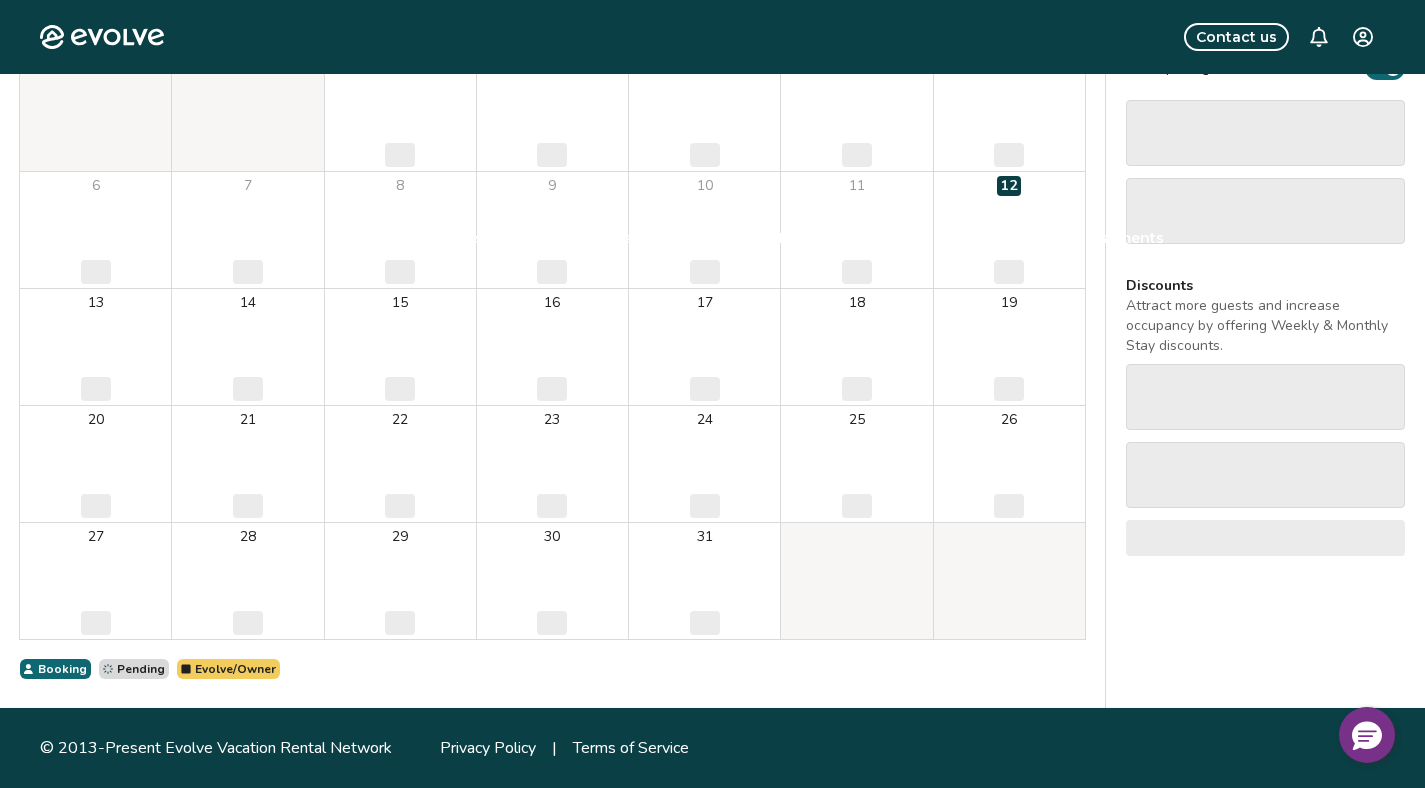 scroll, scrollTop: 0, scrollLeft: 0, axis: both 